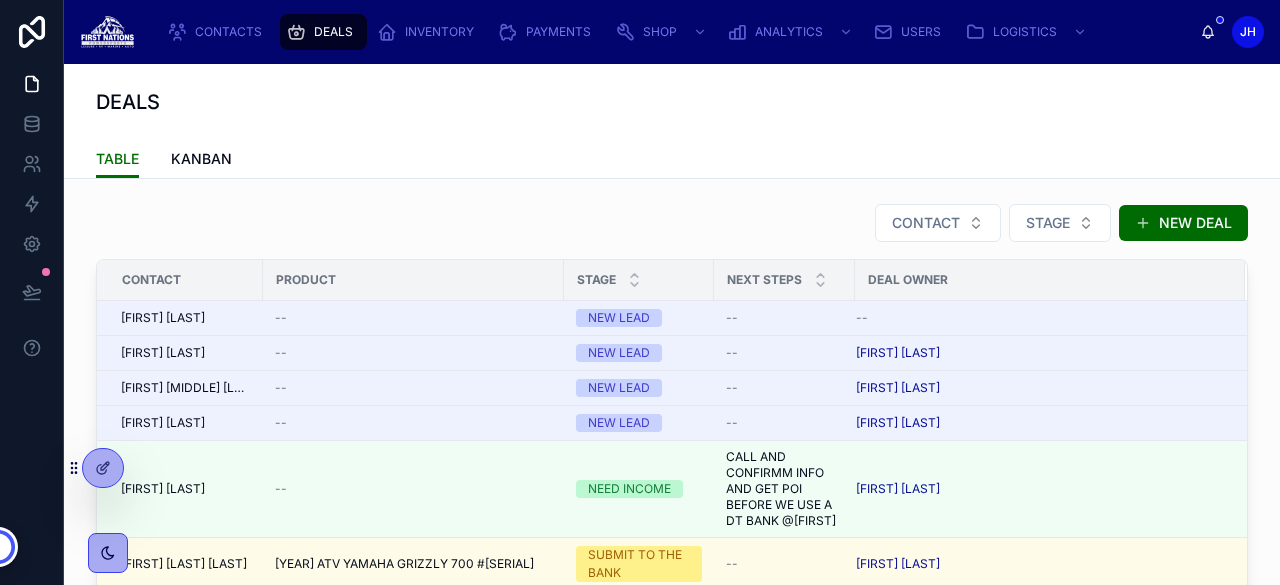 scroll, scrollTop: 0, scrollLeft: 0, axis: both 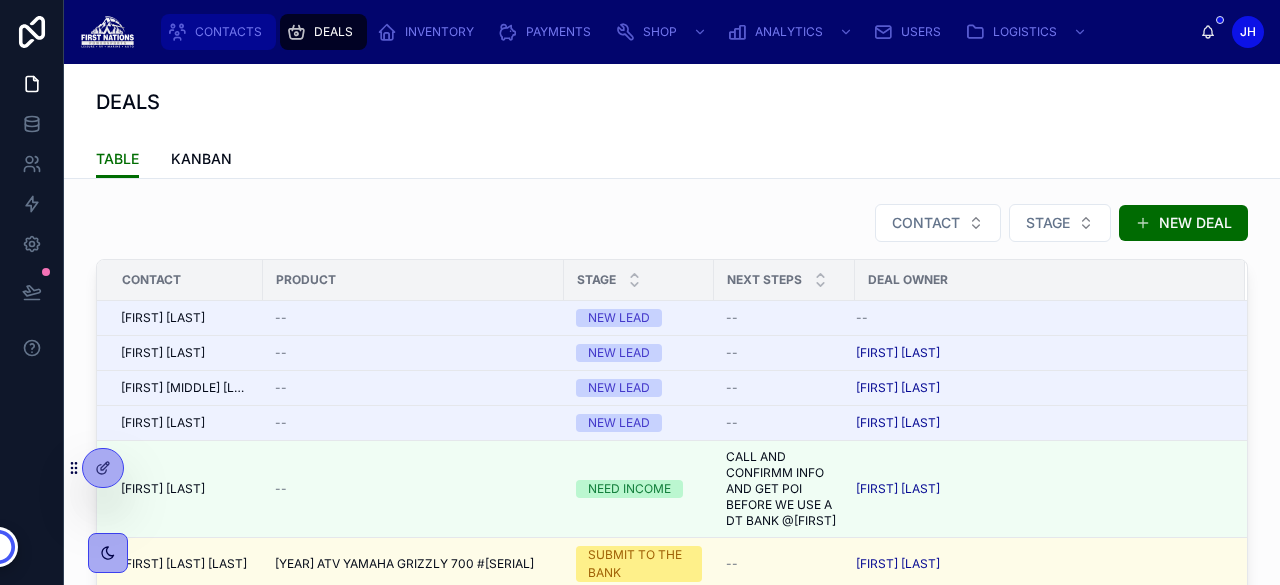 click on "CONTACTS" at bounding box center (228, 32) 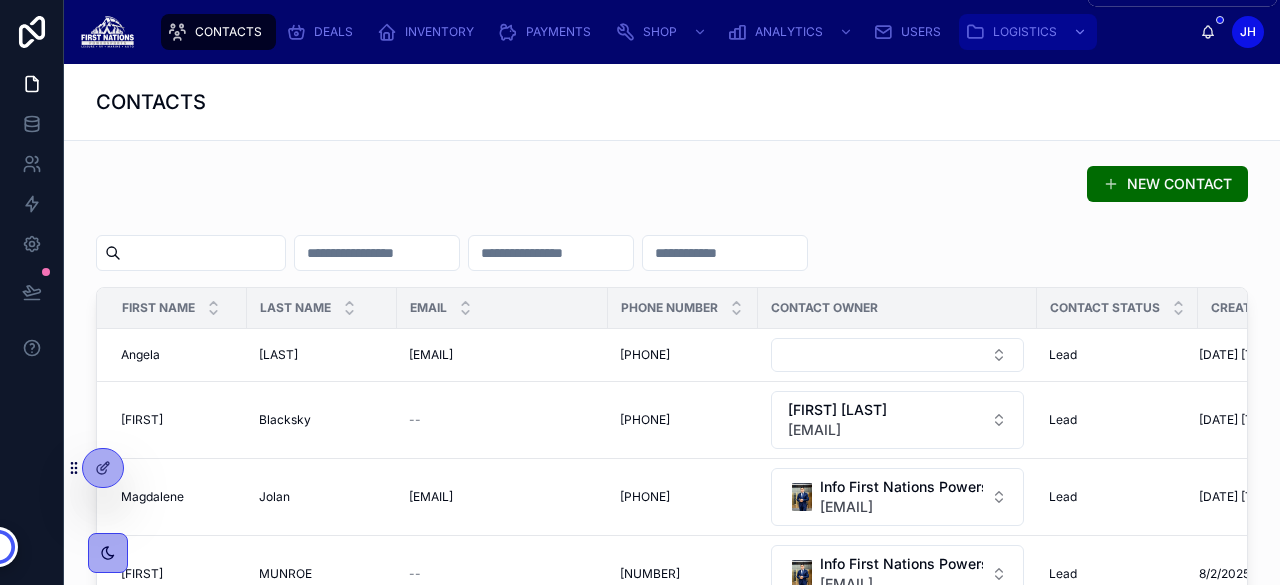 click on "LOGISTICS" at bounding box center (1025, 32) 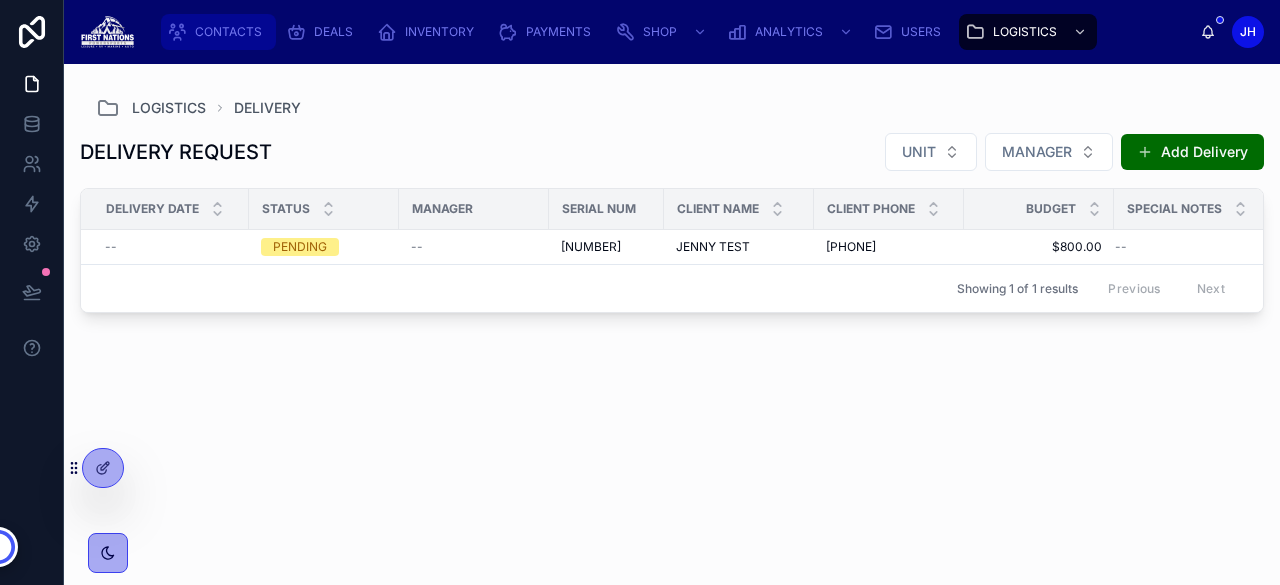 click on "CONTACTS" at bounding box center (228, 32) 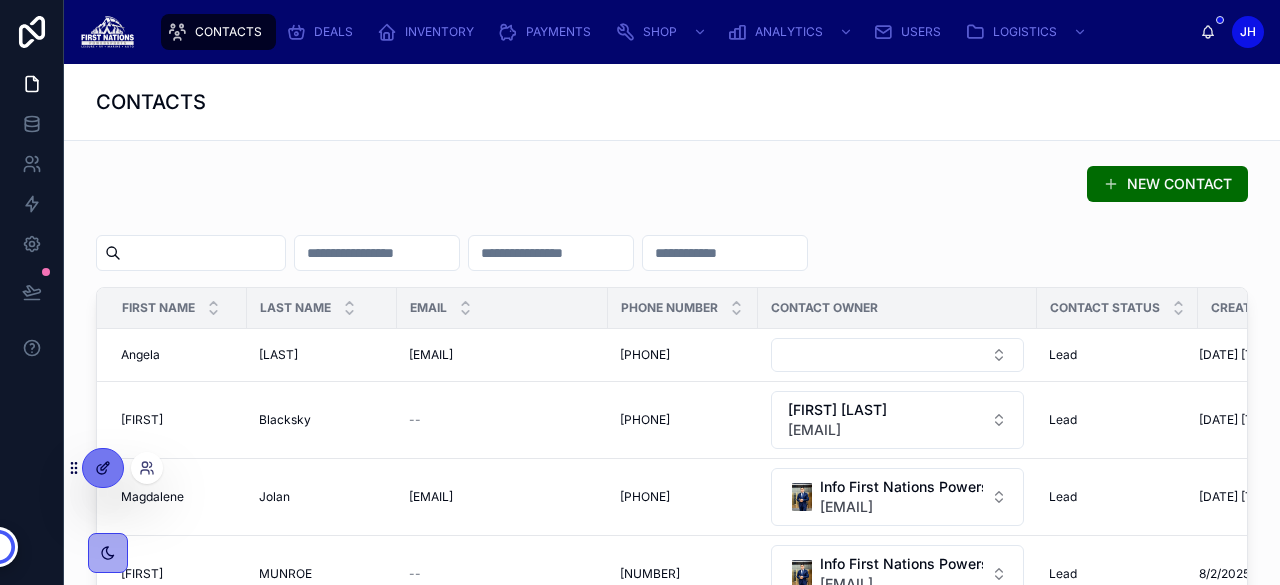 click 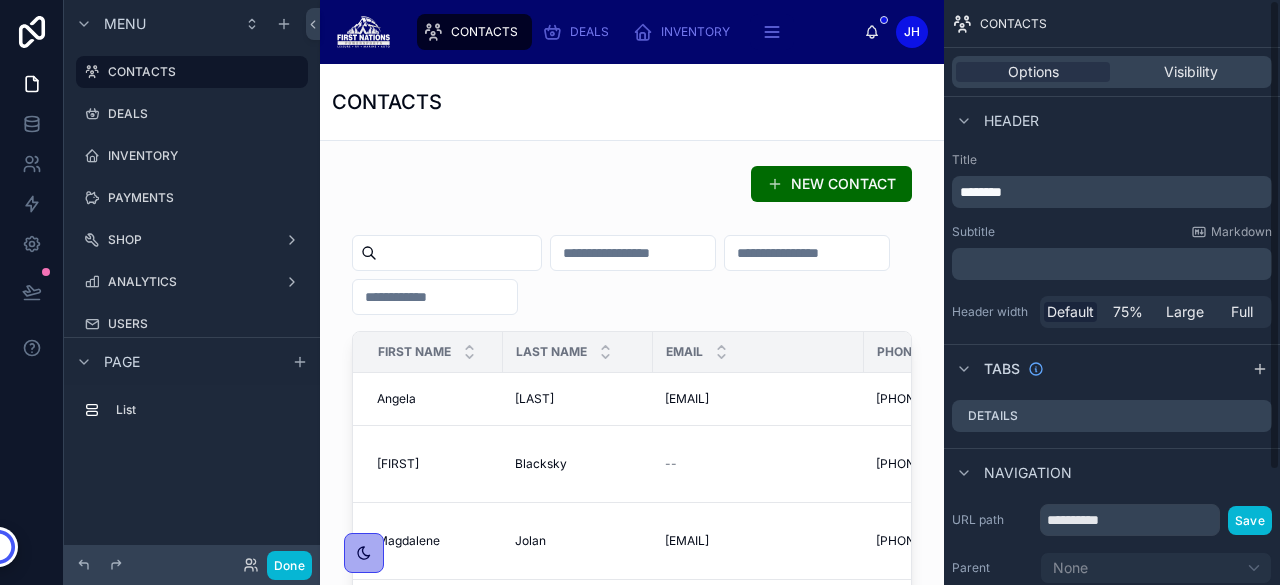 click on "********" at bounding box center [1114, 192] 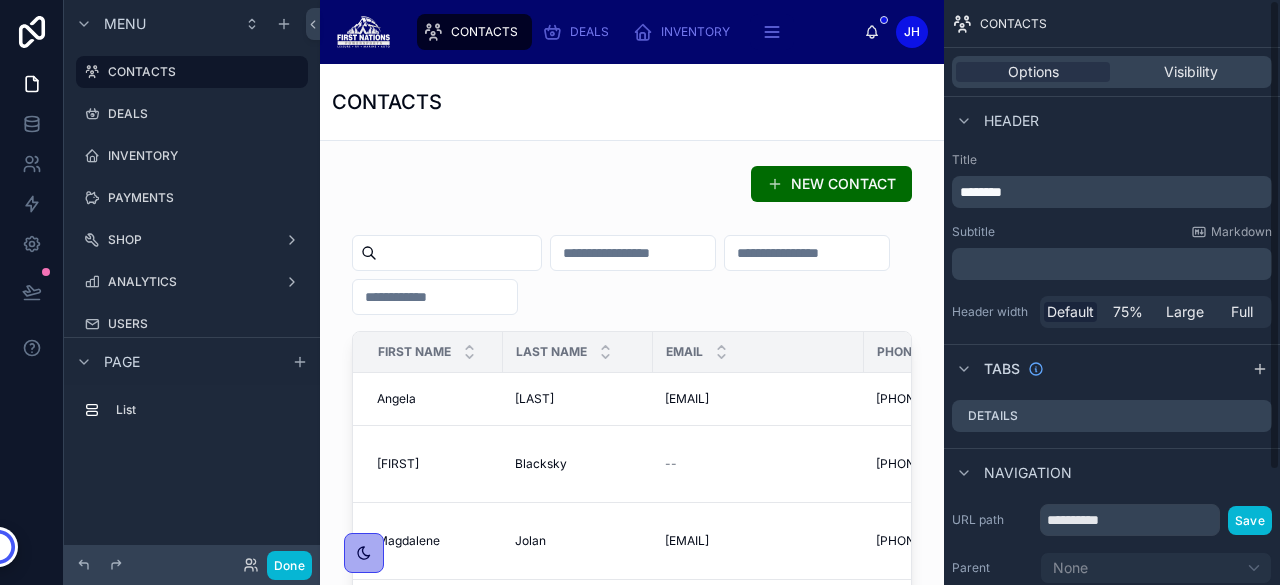 click on "********" at bounding box center [1114, 192] 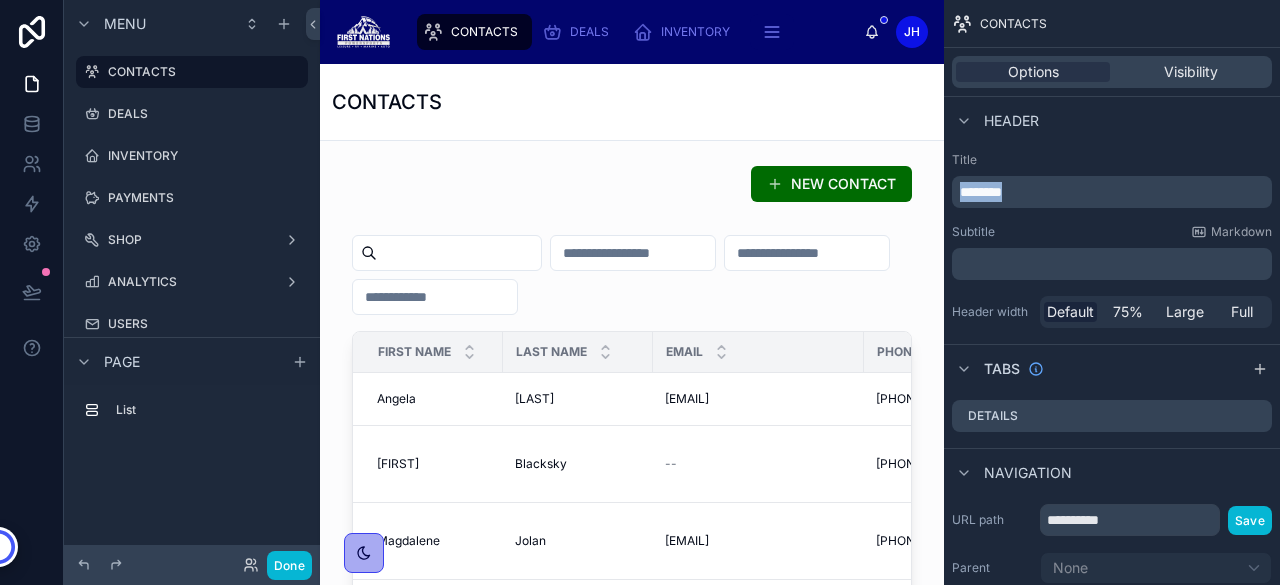 click on "********" at bounding box center (1114, 192) 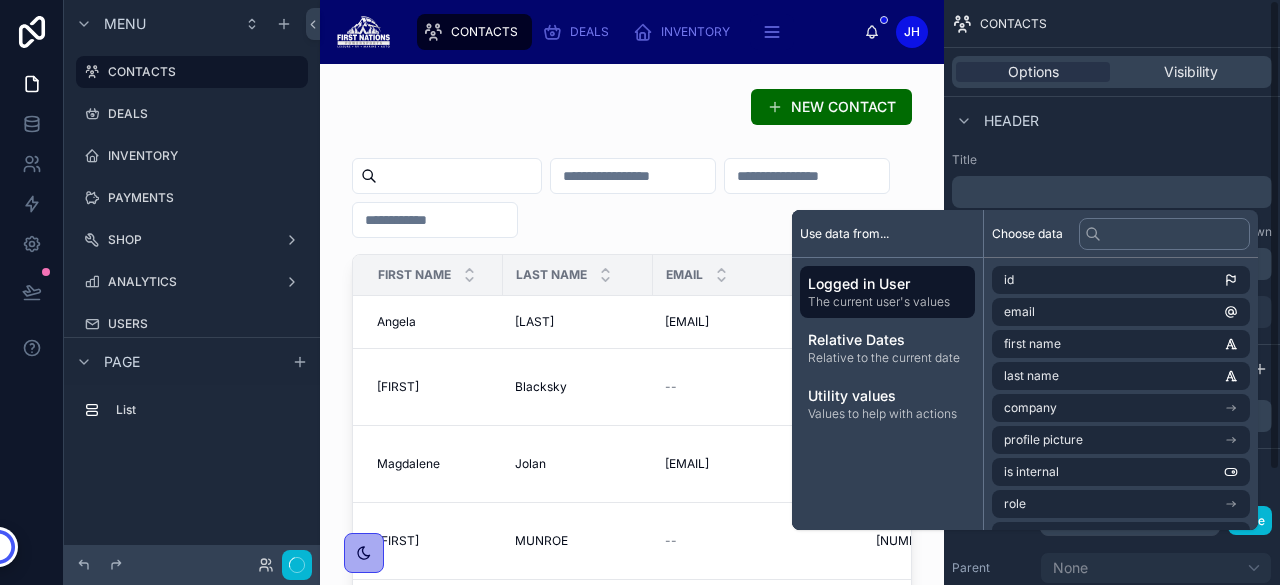click on "Title ﻿ Subtitle Markdown ﻿ Header width Default 75% Large Full" at bounding box center [1112, 240] 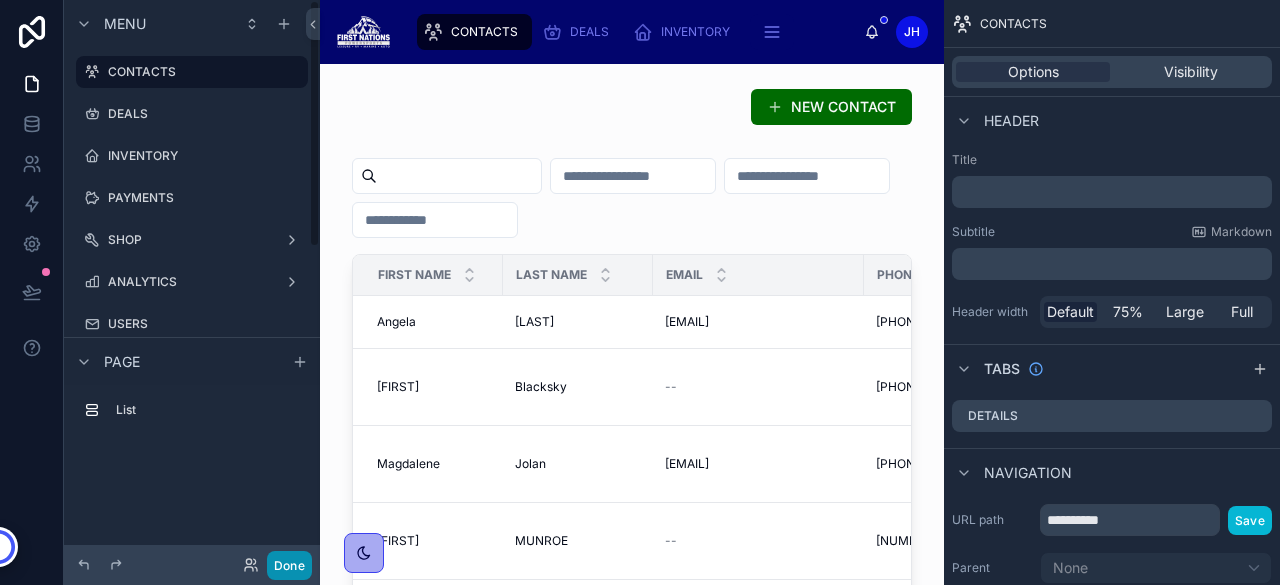 click on "Done" at bounding box center (289, 565) 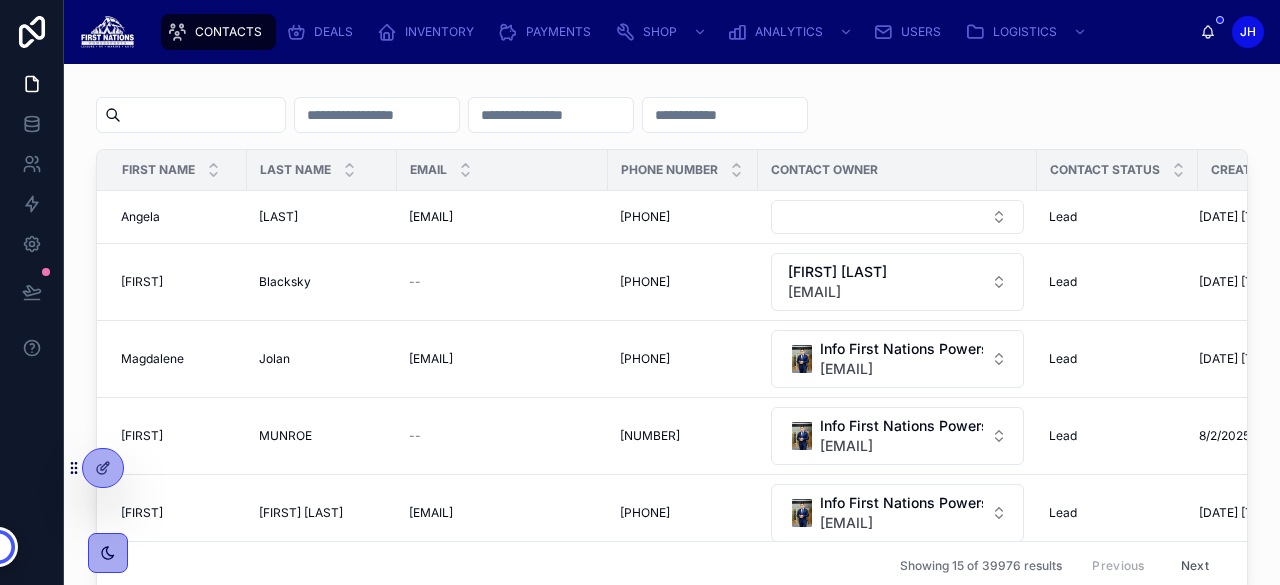scroll, scrollTop: 0, scrollLeft: 0, axis: both 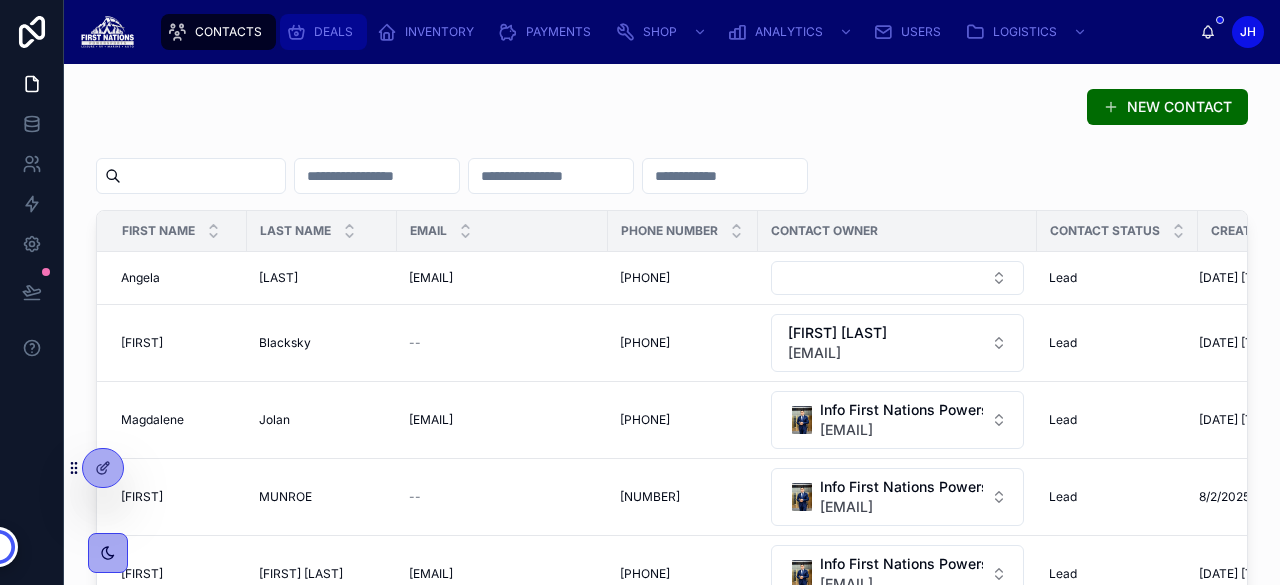 click on "DEALS" at bounding box center (323, 32) 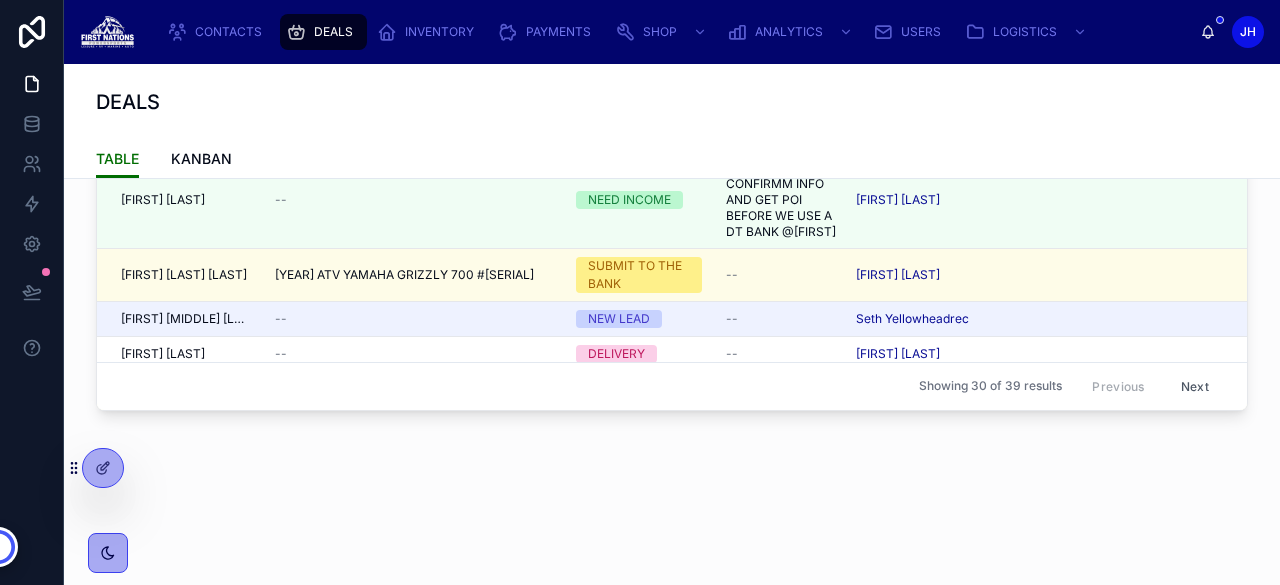 scroll, scrollTop: 0, scrollLeft: 0, axis: both 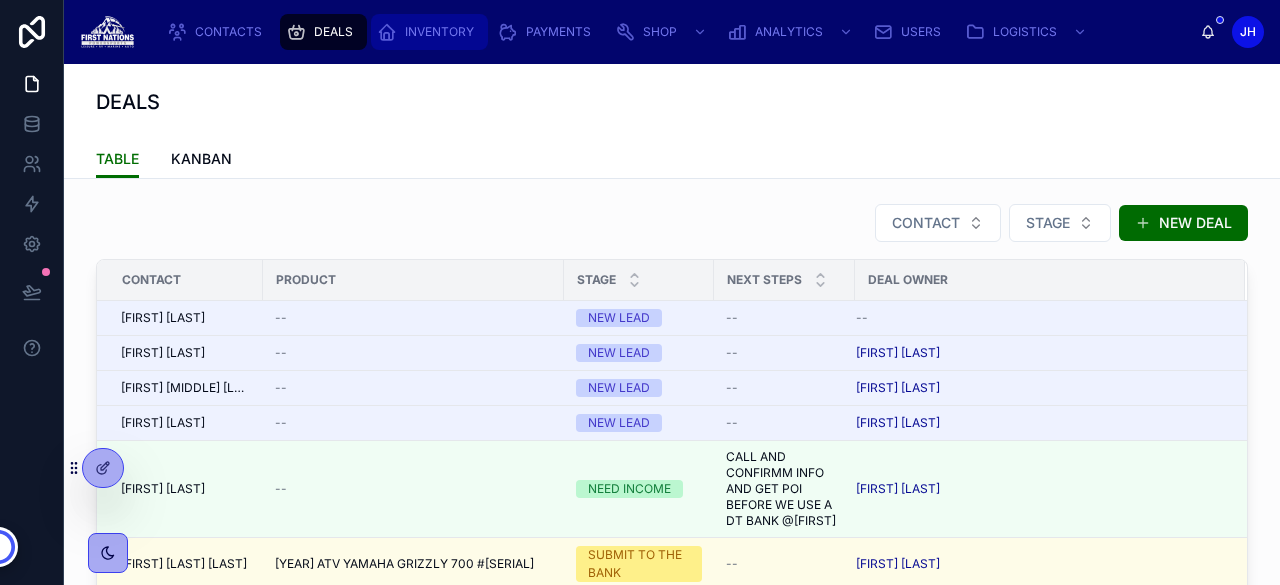 click on "INVENTORY" at bounding box center [439, 32] 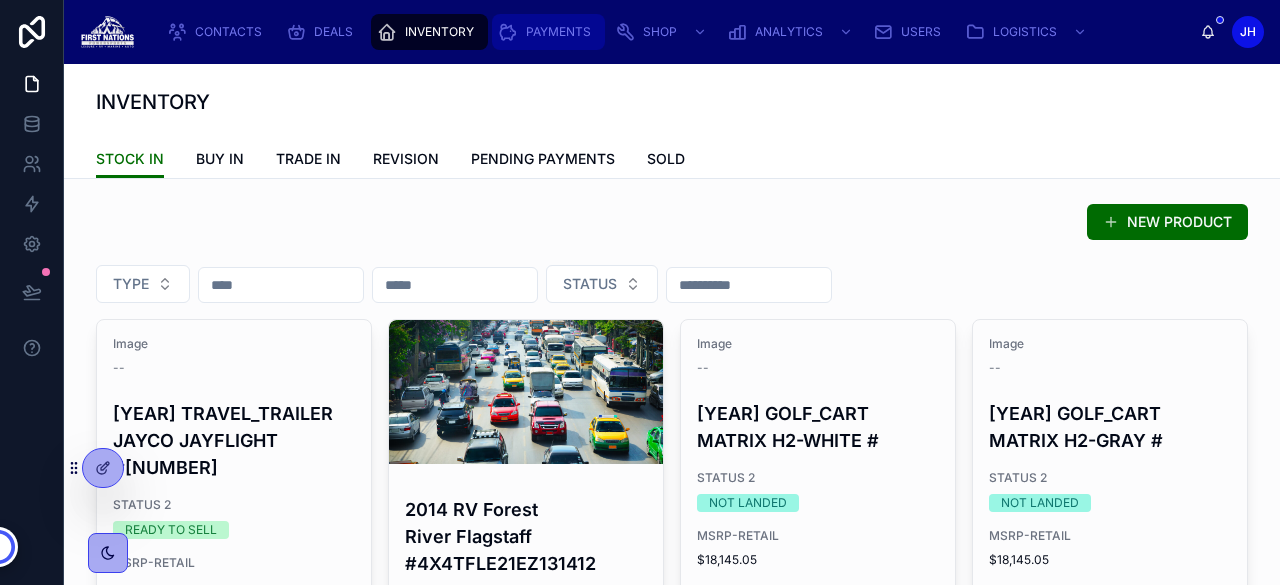click on "PAYMENTS" at bounding box center (558, 32) 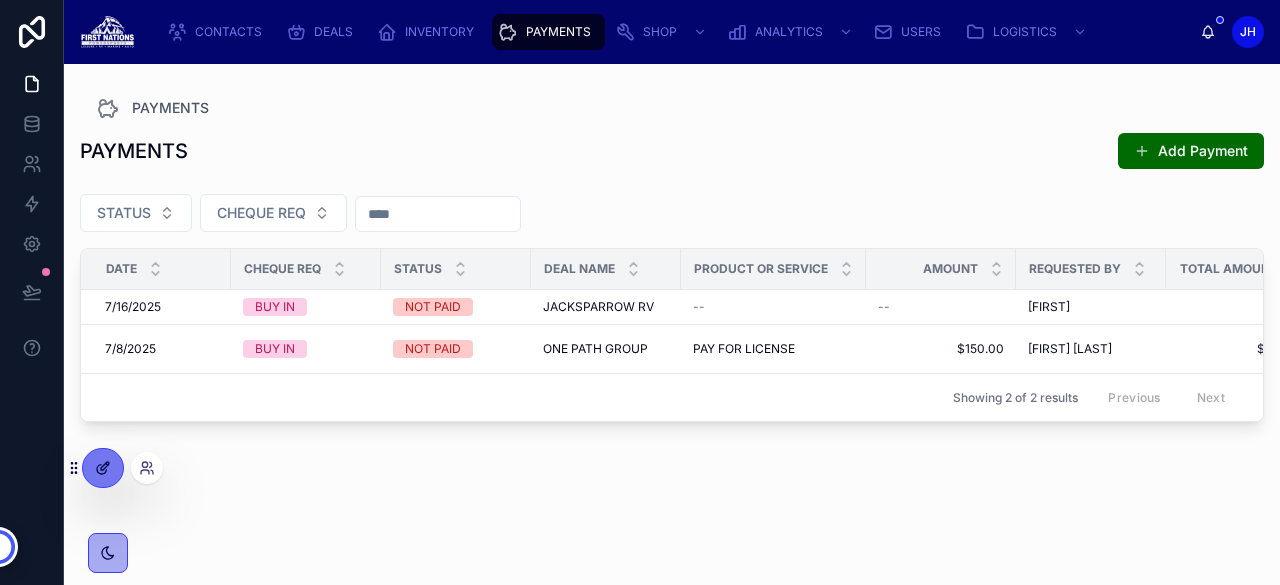 click at bounding box center (103, 468) 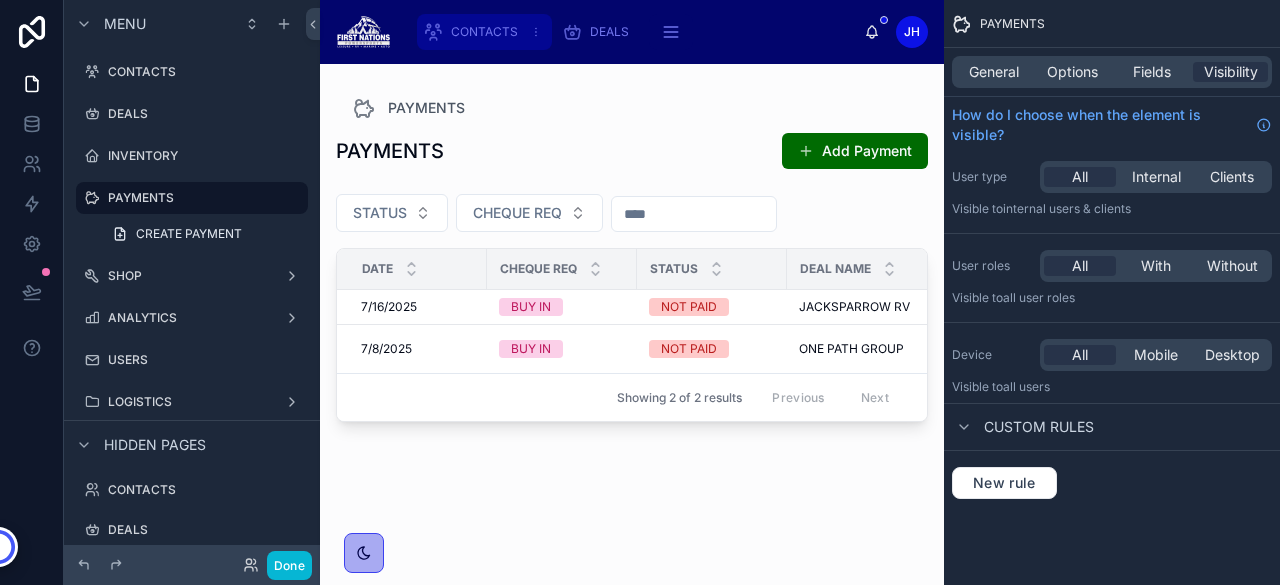 click on "CONTACTS" at bounding box center [484, 32] 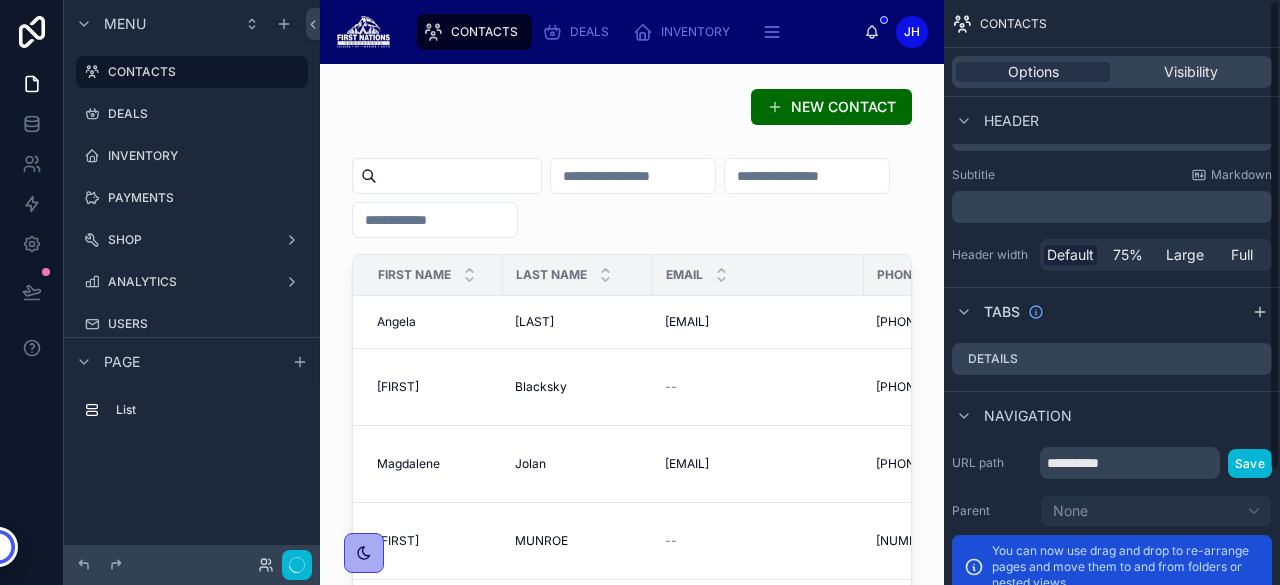 scroll, scrollTop: 0, scrollLeft: 0, axis: both 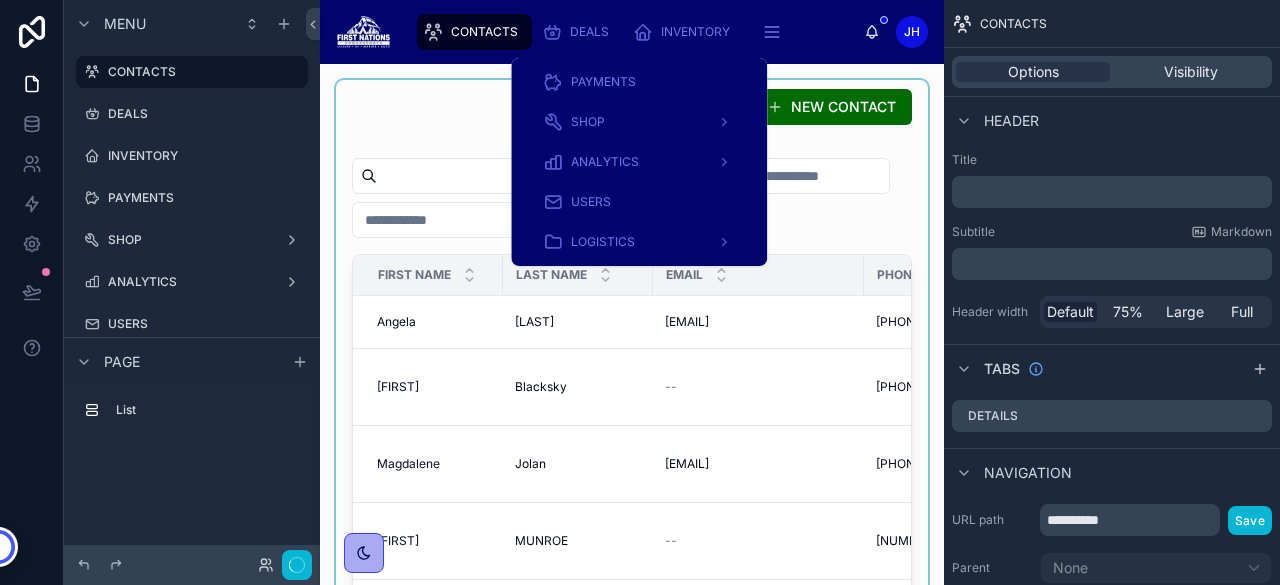 click at bounding box center (632, 395) 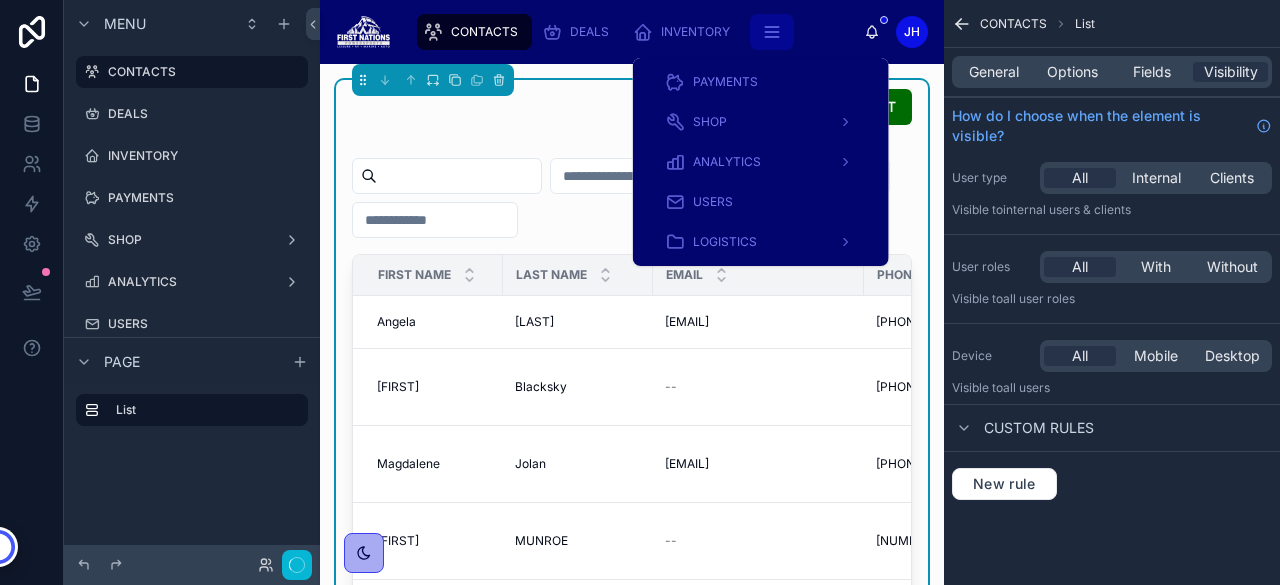 click 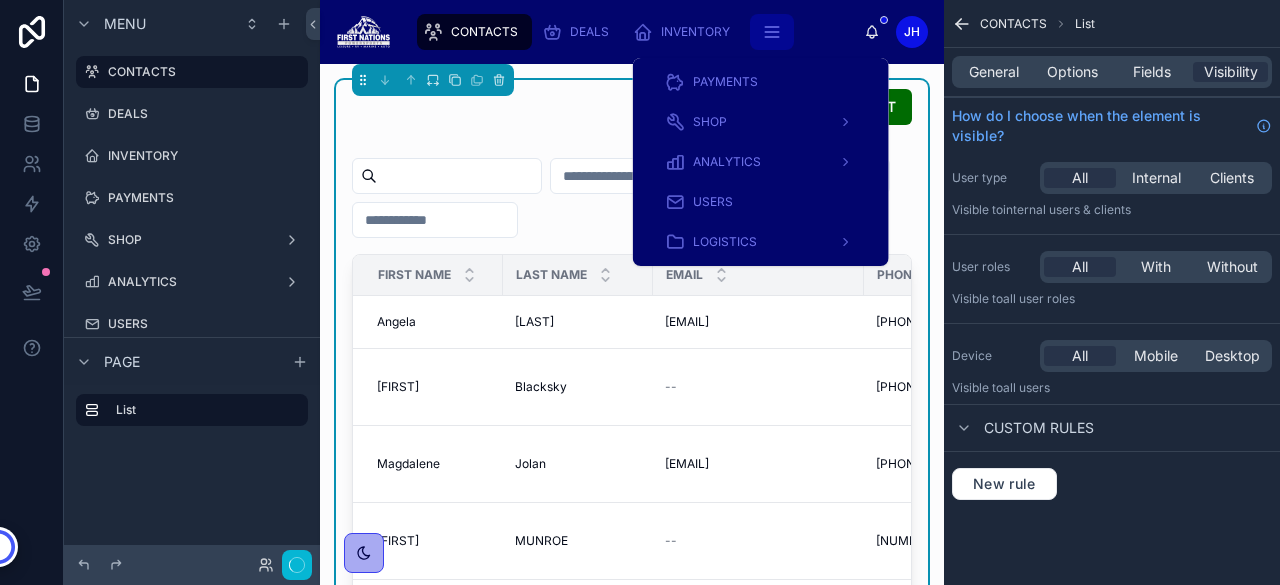 click 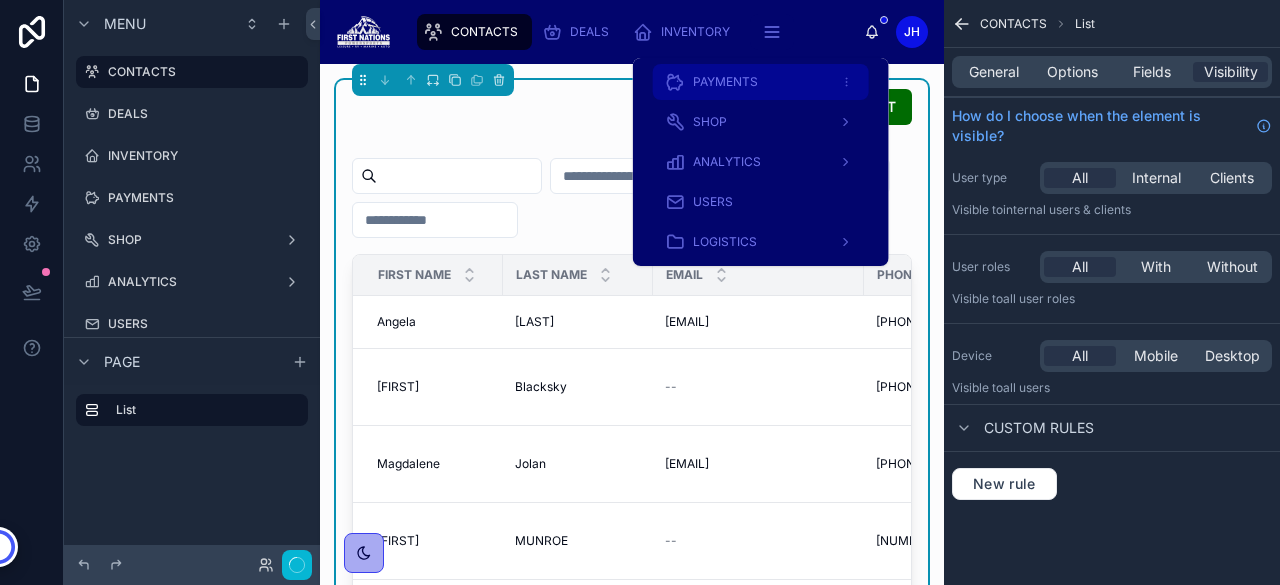 click on "PAYMENTS" at bounding box center [761, 82] 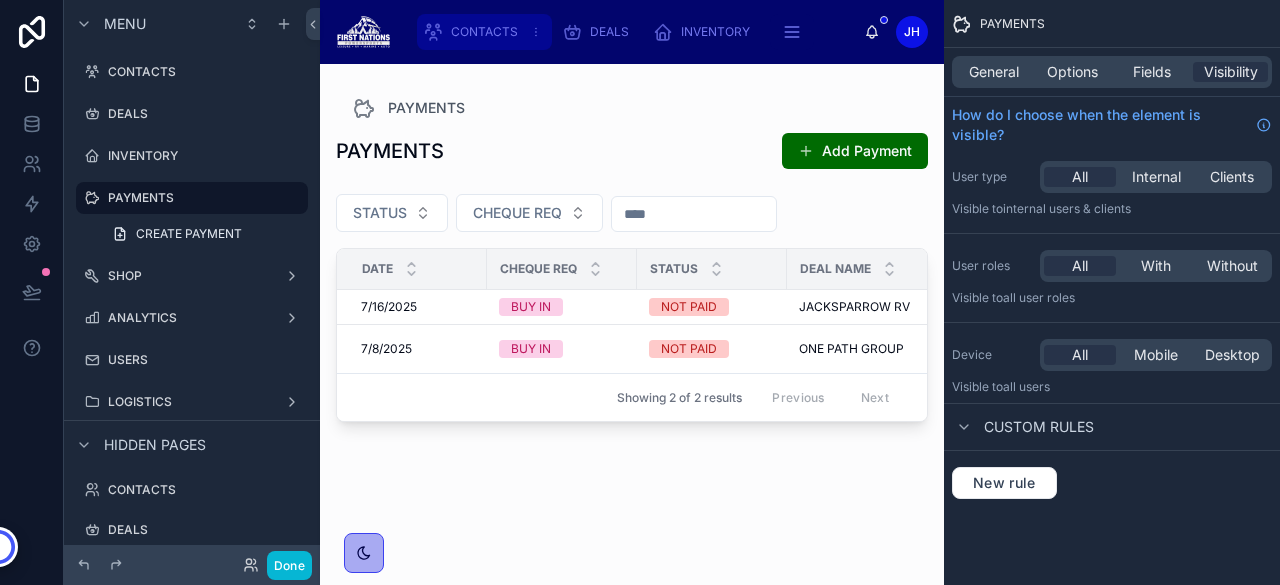 click on "CONTACTS" at bounding box center [484, 32] 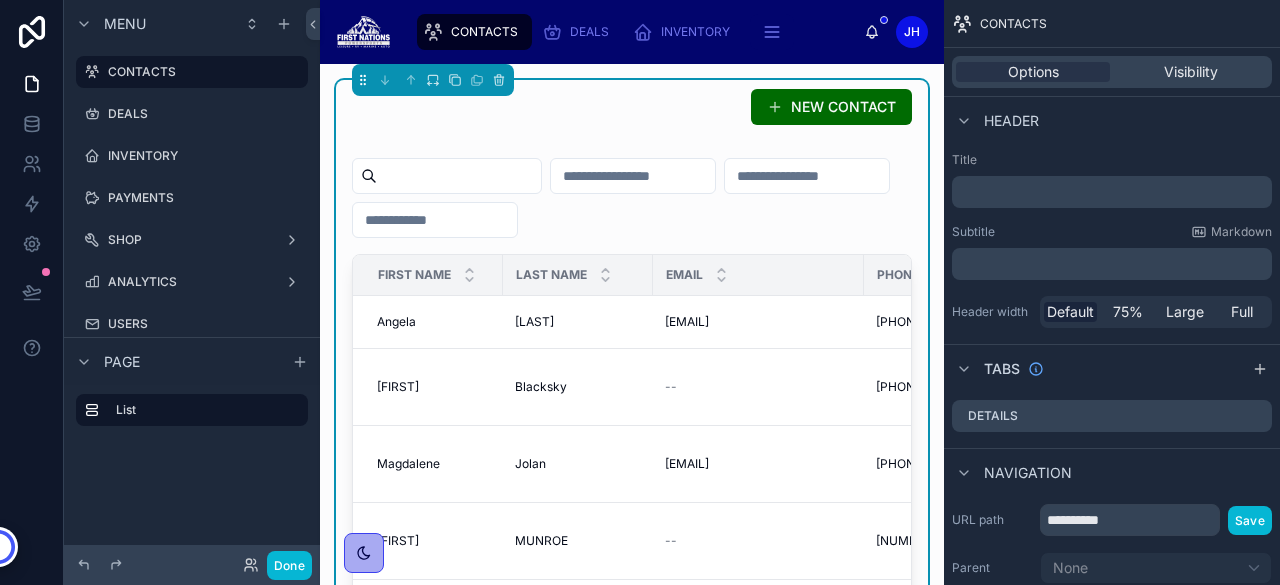 click on "NEW CONTACT First Name Last Name Email Phone Number Contact owner Contact Status Create Date Angela Angela Tookoome Tookoome [EMAIL] [EMAIL] [PHONE] [PHONE] Lead Lead [DATE] [TIME] [DATE] [TIME] Shane Shane Blacksky Blacksky -- [PHONE] [PHONE] Mike Espinosa [EMAIL] Lead Lead [DATE] [TIME] [DATE] [TIME] Magdalene Magdalene Jolan Jolan [EMAIL] [EMAIL] [PHONE] [PHONE] Info First Nations Powersports [EMAIL] Lead Lead [DATE] [TIME] [DATE] [TIME] RYAN RYAN MUNROE MUNROE -- [PHONE] [PHONE] Info First Nations Powersports [EMAIL] Lead Lead [DATE] [TIME] [DATE] [TIME] Tania Tania Bryan Fontaine Bryan Fontaine [EMAIL] [EMAIL] [PHONE] [PHONE] Info First Nations Powersports [EMAIL] Lead Lead [DATE] [TIME] [DATE] [TIME] --" at bounding box center [632, 391] 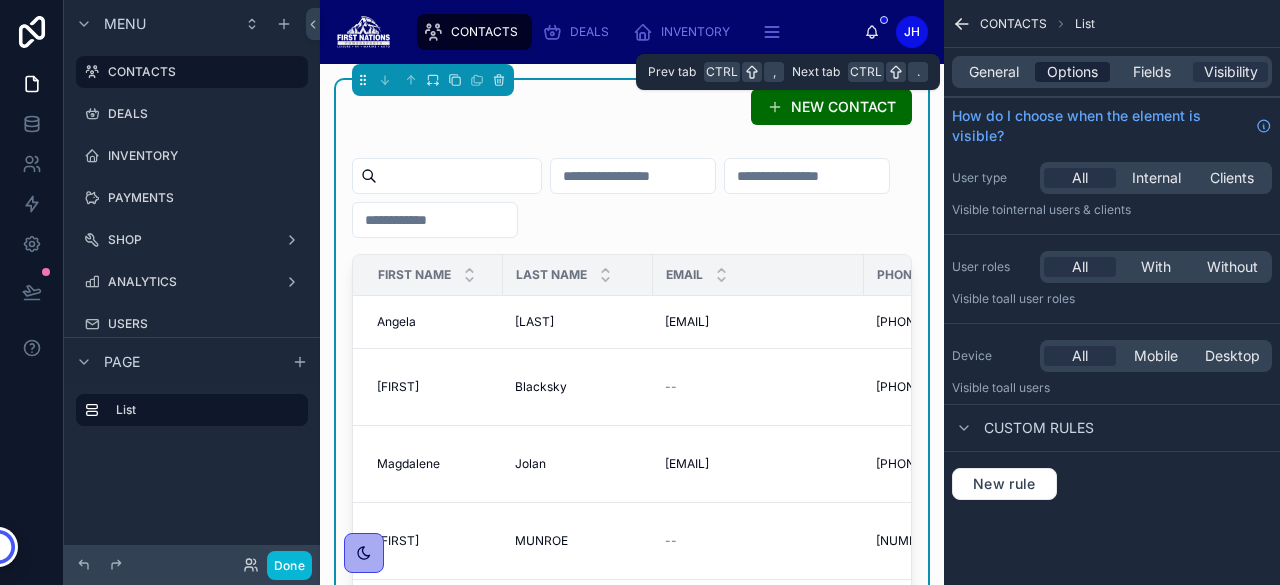 click on "Options" at bounding box center [1072, 72] 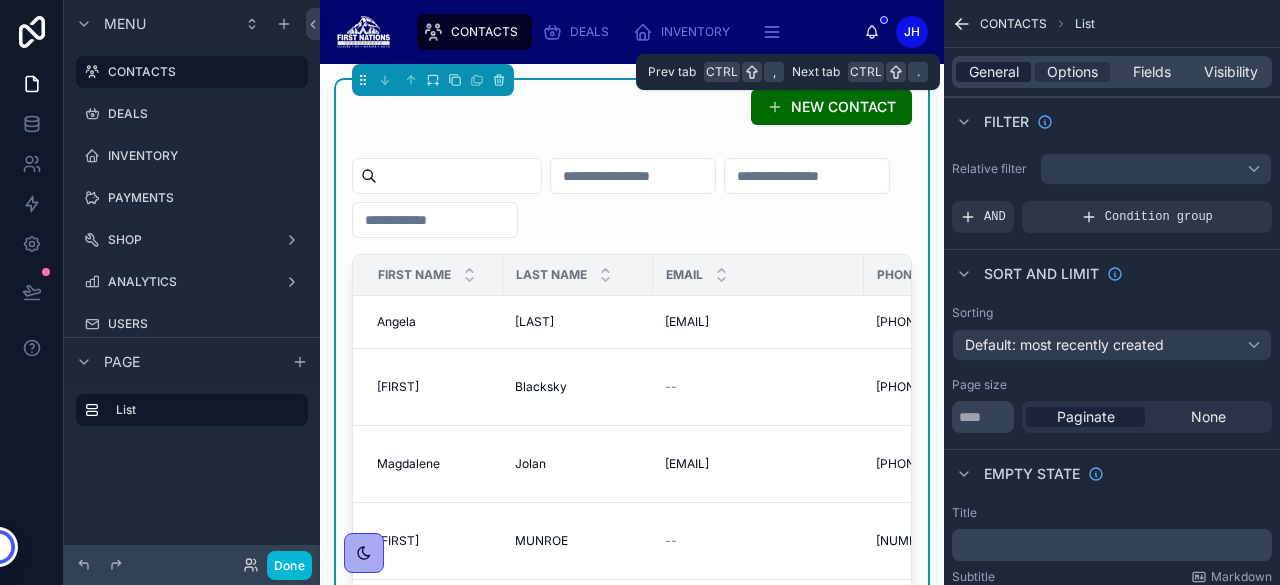 click on "General" at bounding box center (994, 72) 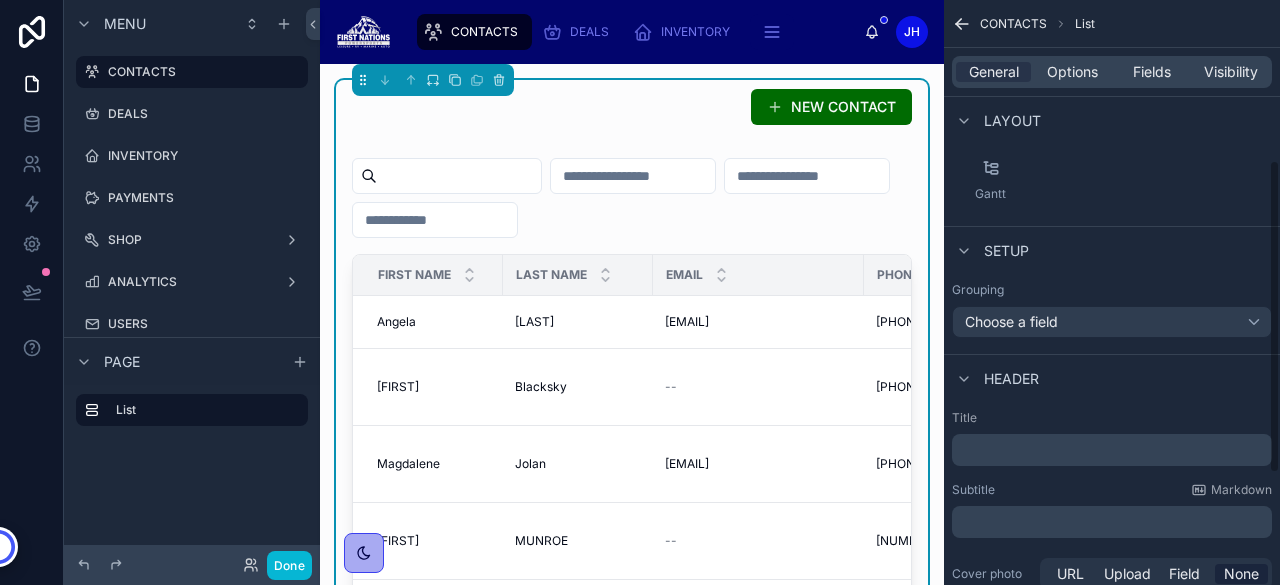 scroll, scrollTop: 300, scrollLeft: 0, axis: vertical 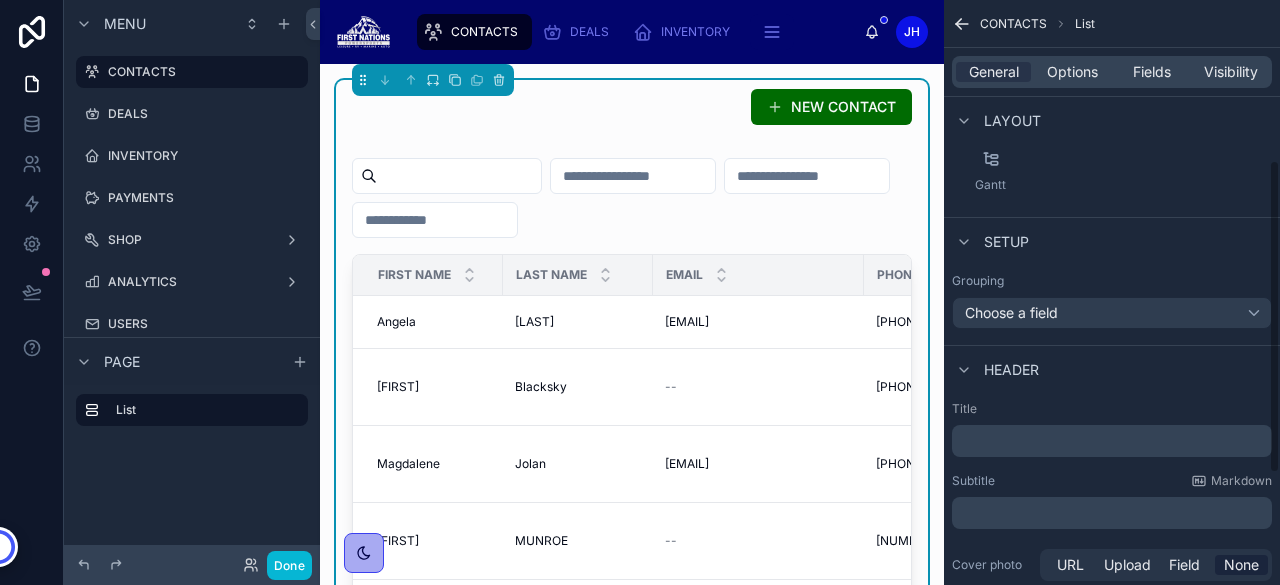 click on "﻿" at bounding box center (1114, 441) 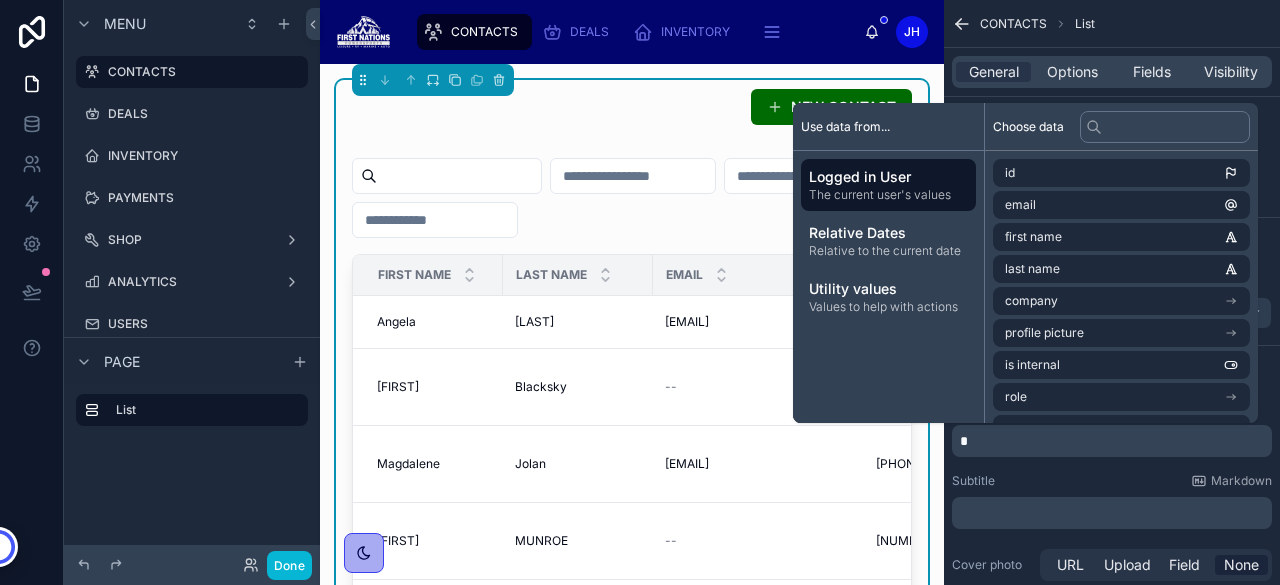 type 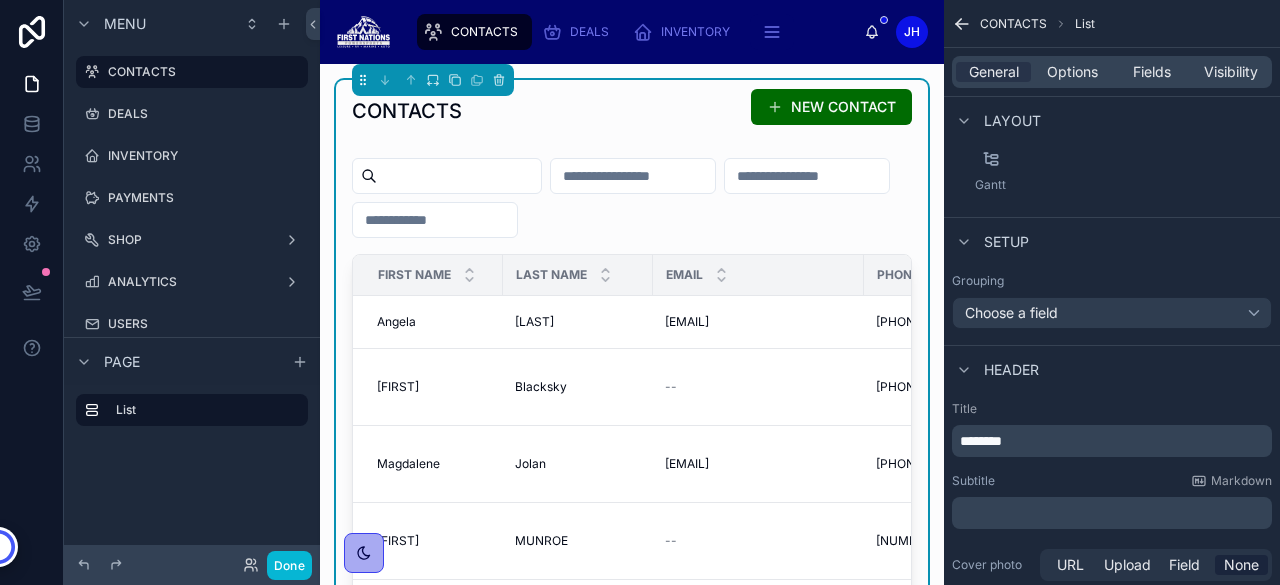 click on "CONTACTS NEW CONTACT First Name Last Name Email Phone Number Contact owner Contact Status Create Date Angela Angela Tookoome Tookoome [EMAIL] [EMAIL] [PHONE] [PHONE] Lead Lead [DATE] [TIME] [DATE] [TIME] Shane Shane Blacksky Blacksky -- [PHONE] [PHONE] Mike Espinosa [EMAIL] Lead Lead [DATE] [TIME] [DATE] [TIME] Magdalene Magdalene Jolan Jolan [EMAIL] [EMAIL] [PHONE] [PHONE] Info First Nations Powersports [EMAIL] Lead Lead [DATE] [TIME] [DATE] [TIME] RYAN RYAN MUNROE MUNROE -- [PHONE] [PHONE] Info First Nations Powersports [EMAIL] Lead Lead [DATE] [TIME] [DATE] [TIME] Tania Tania Bryan Fontaine Bryan Fontaine [EMAIL] [EMAIL] [PHONE] [PHONE] Info First Nations Powersports [EMAIL] Lead Lead [DATE] [TIME] [DATE] [TIME] --" at bounding box center [632, 863] 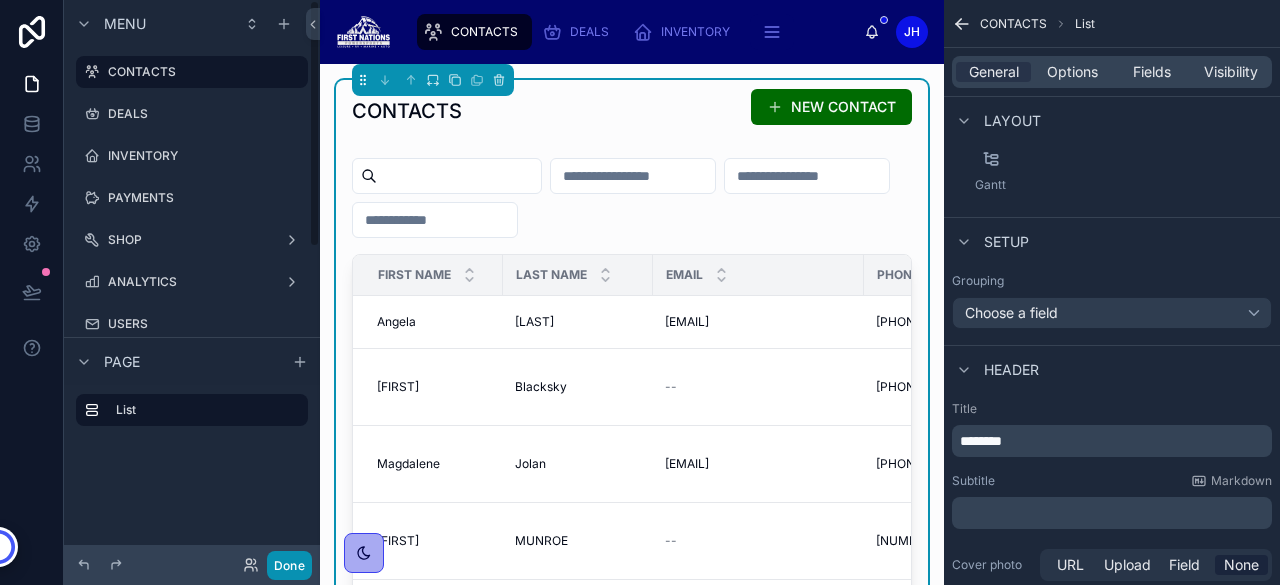 click on "Done" at bounding box center (289, 565) 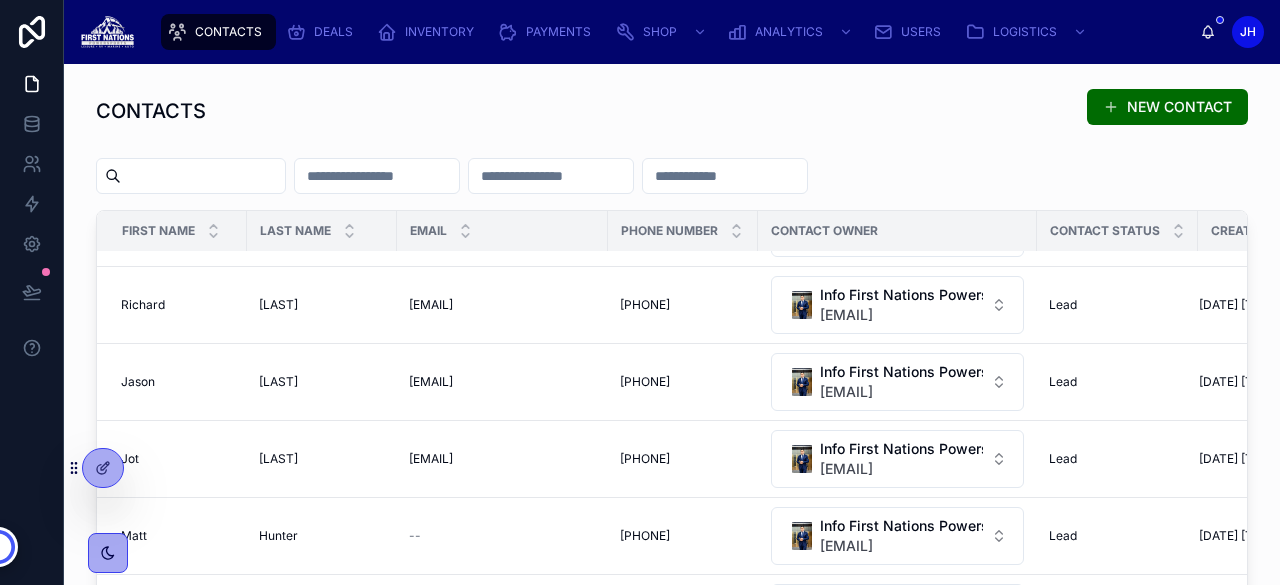 scroll, scrollTop: 780, scrollLeft: 0, axis: vertical 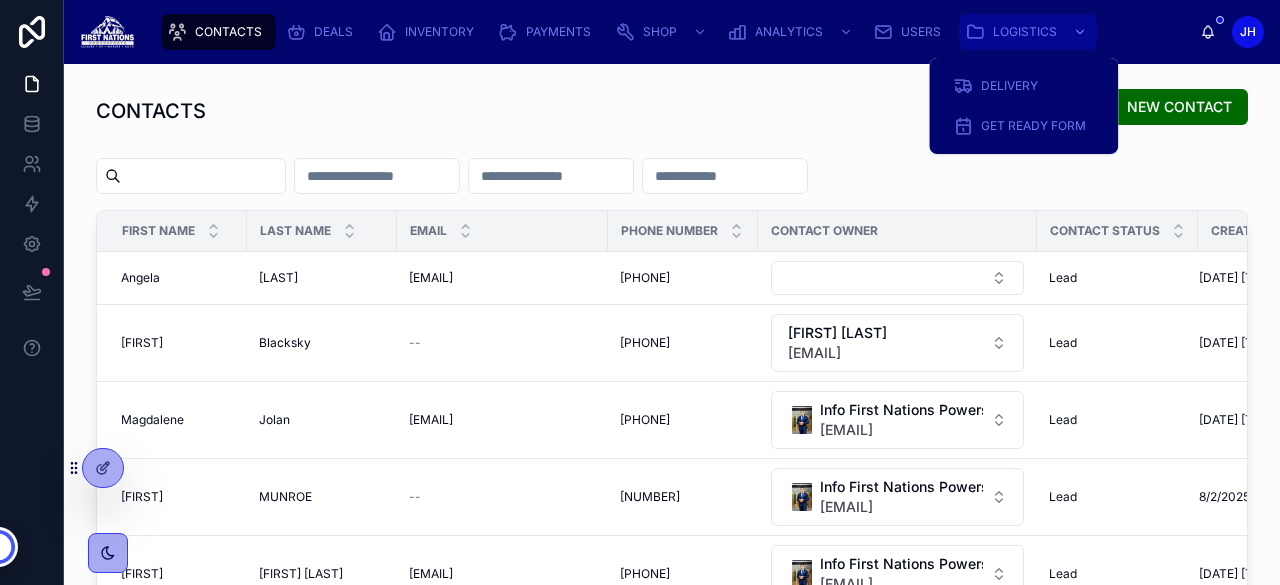click on "LOGISTICS" at bounding box center (1028, 32) 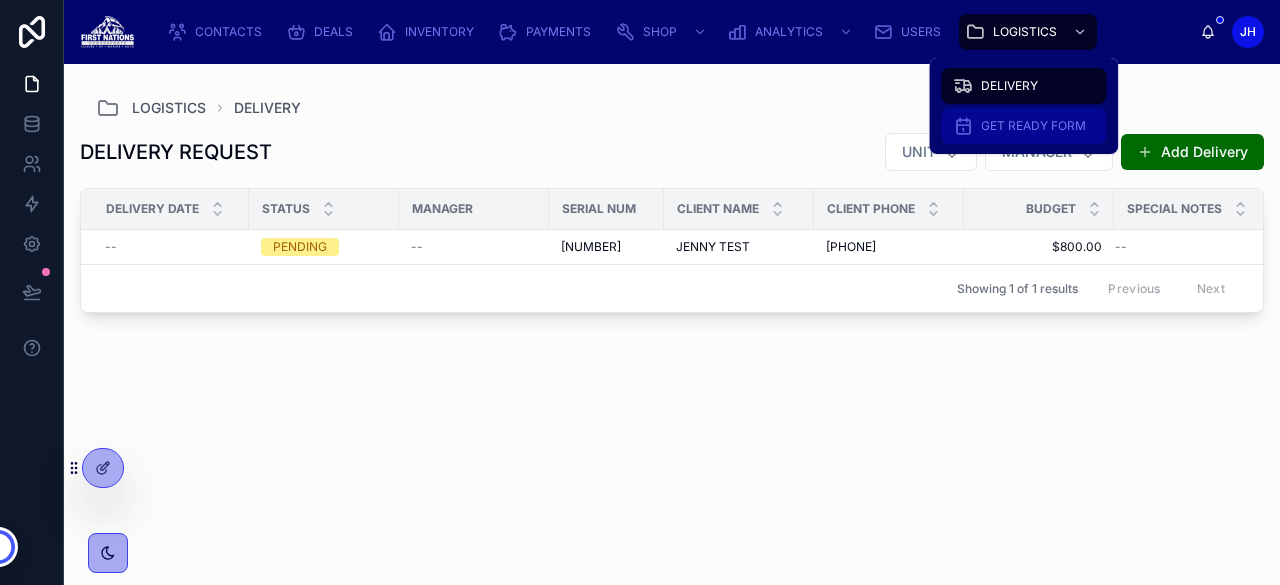 click on "GET READY FORM" at bounding box center [1023, 126] 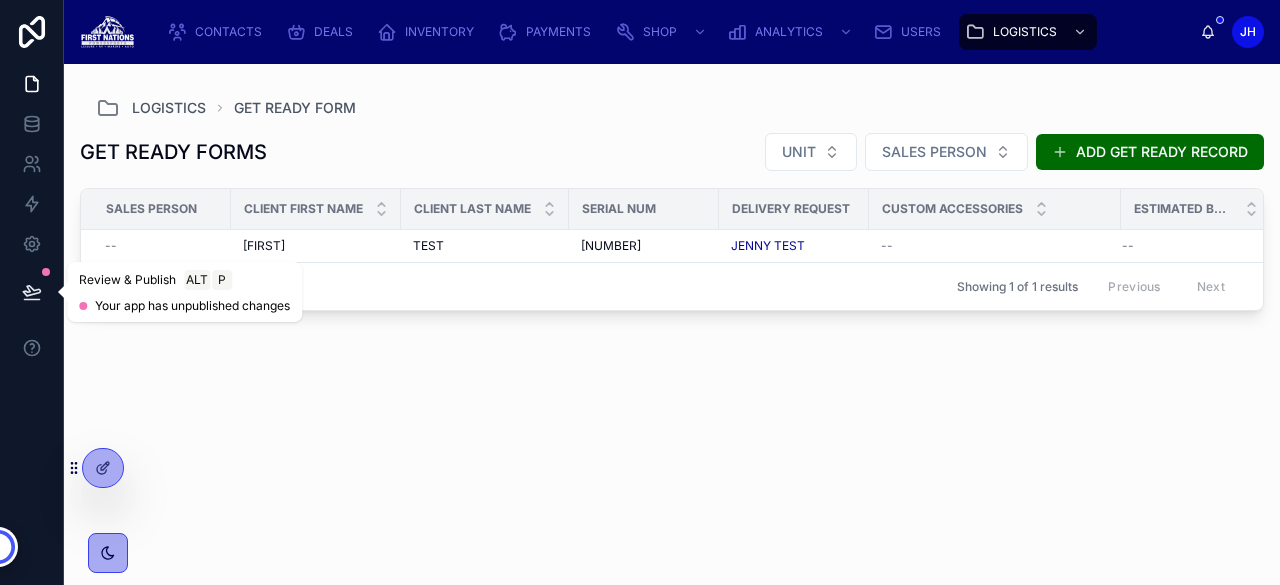 click 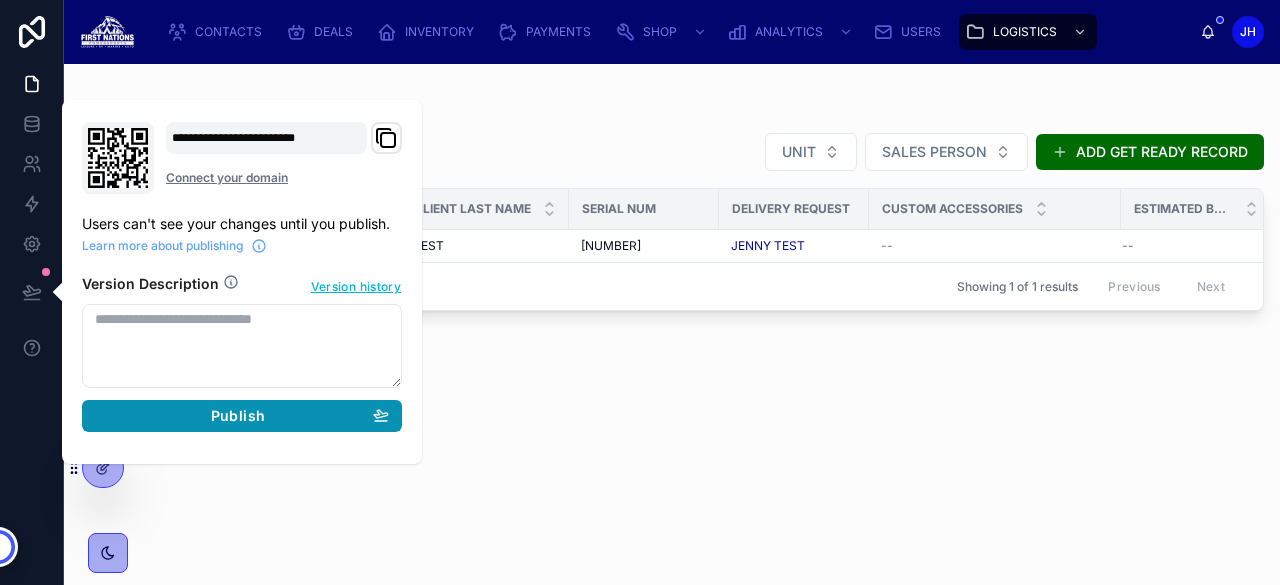 click on "Publish" at bounding box center [242, 416] 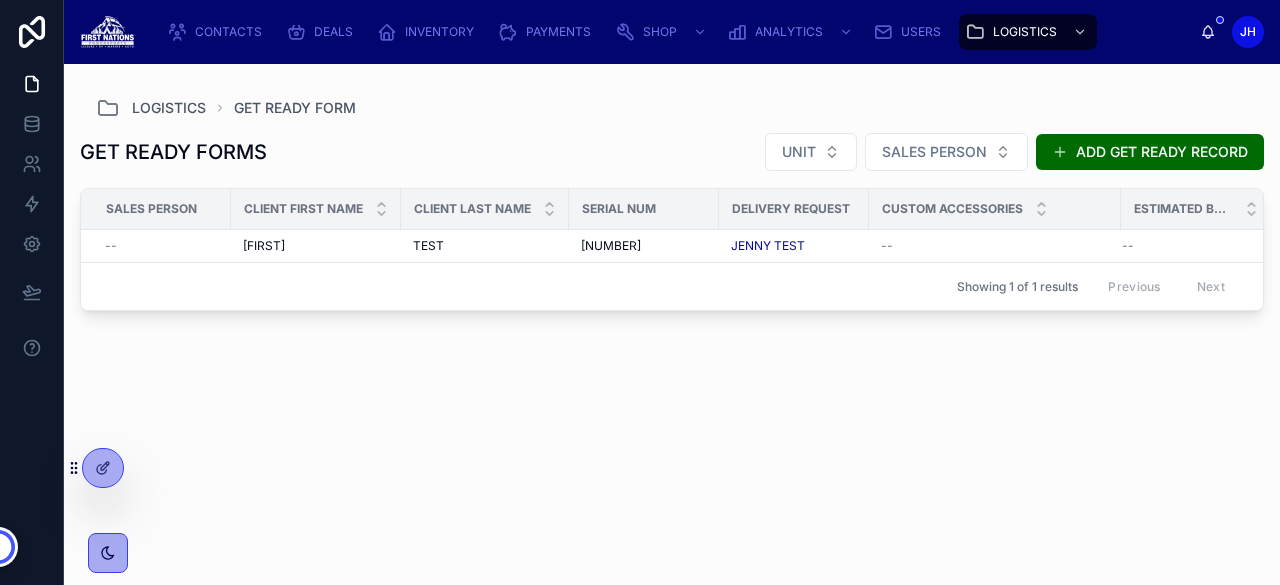 click on "GET READY FORMS UNIT SALES PERSON ADD GET READY RECORD" at bounding box center (672, 152) 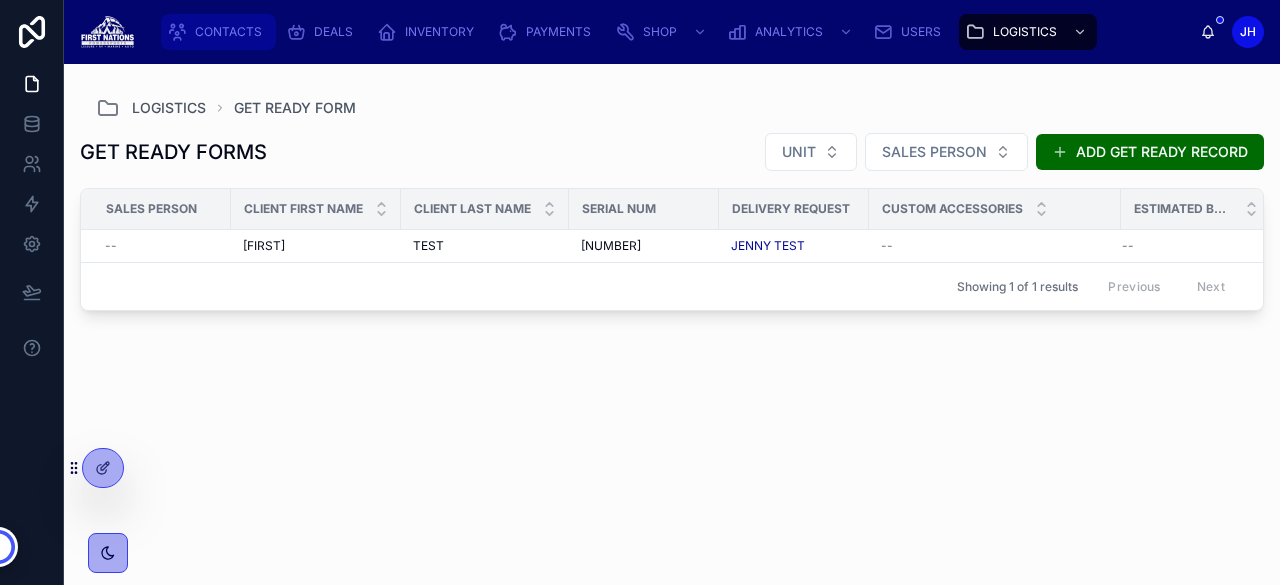 click on "CONTACTS" at bounding box center [228, 32] 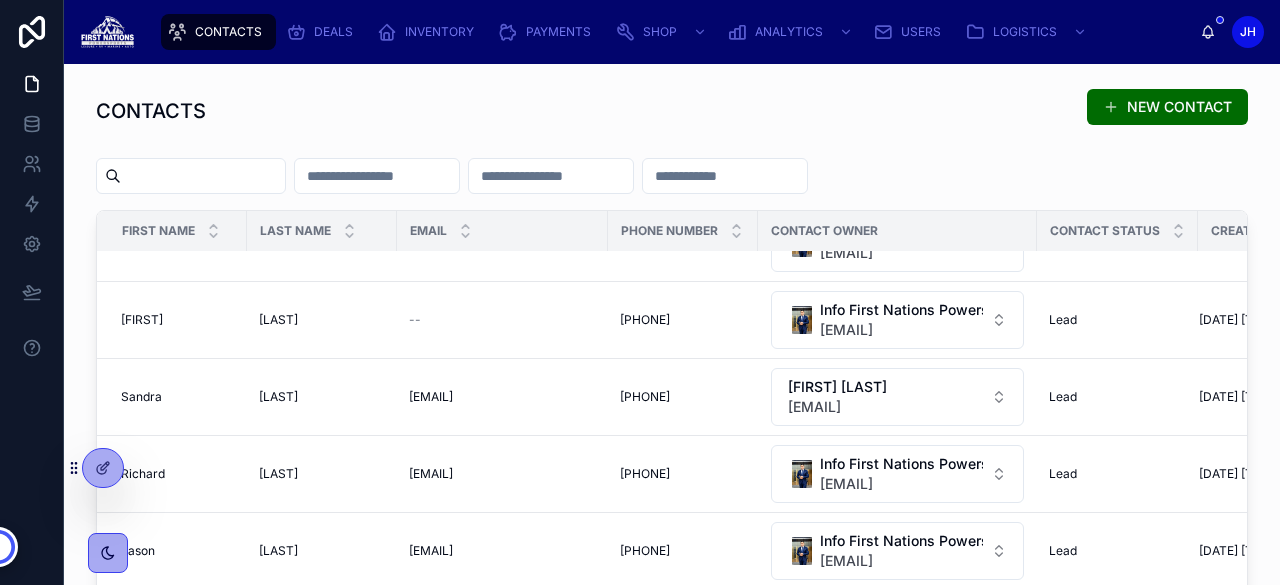 scroll, scrollTop: 0, scrollLeft: 0, axis: both 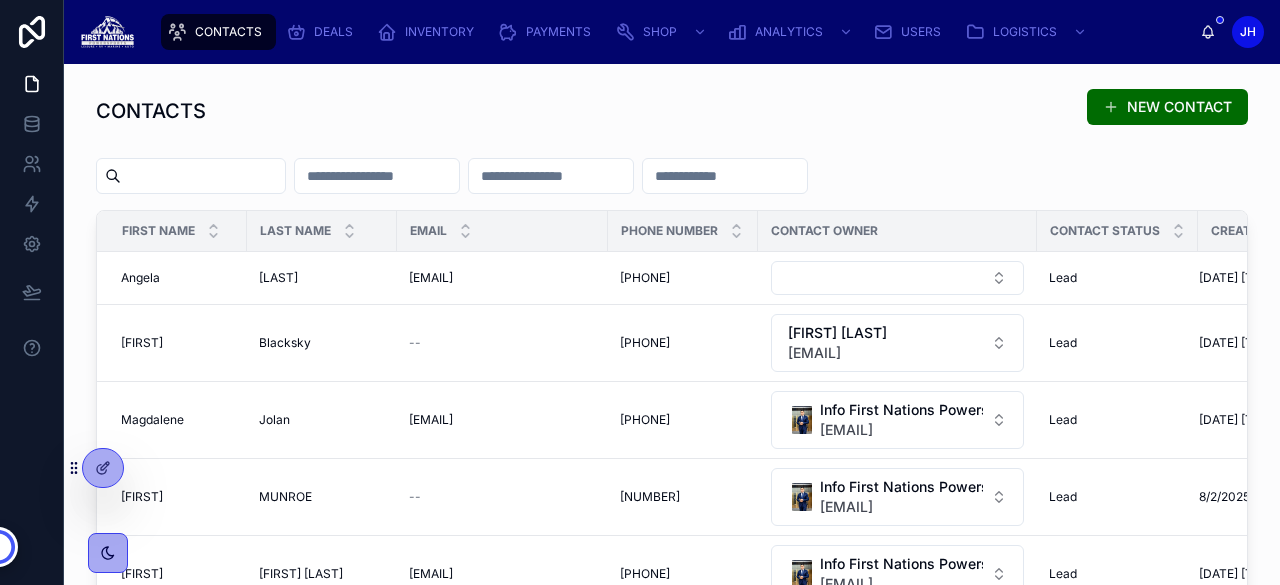 click at bounding box center [203, 176] 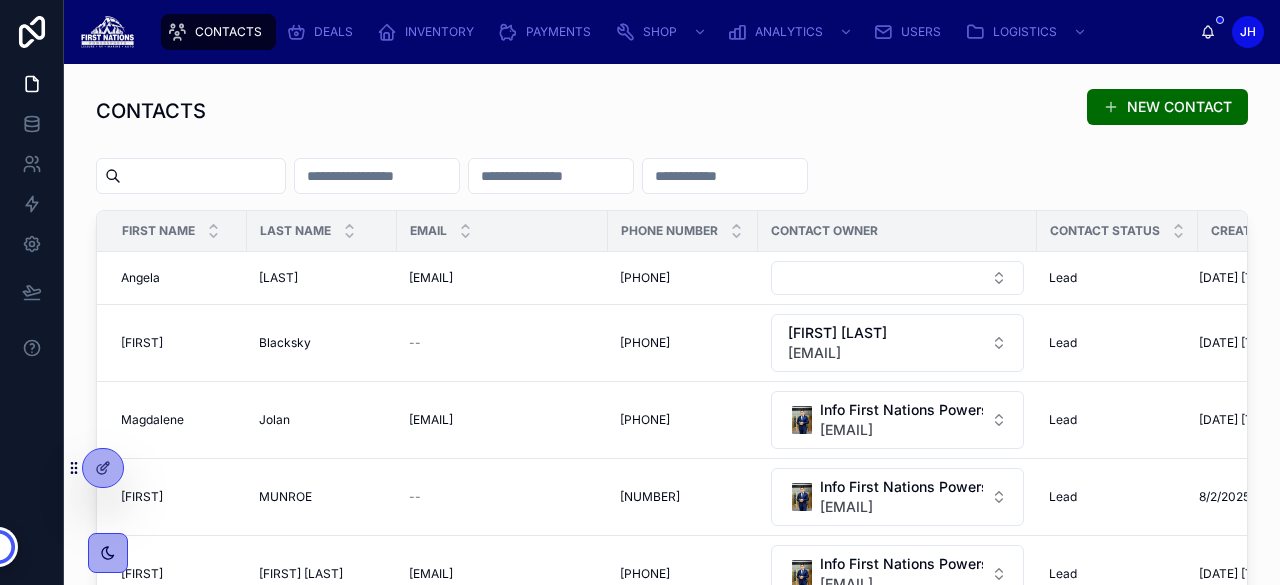 click at bounding box center [377, 176] 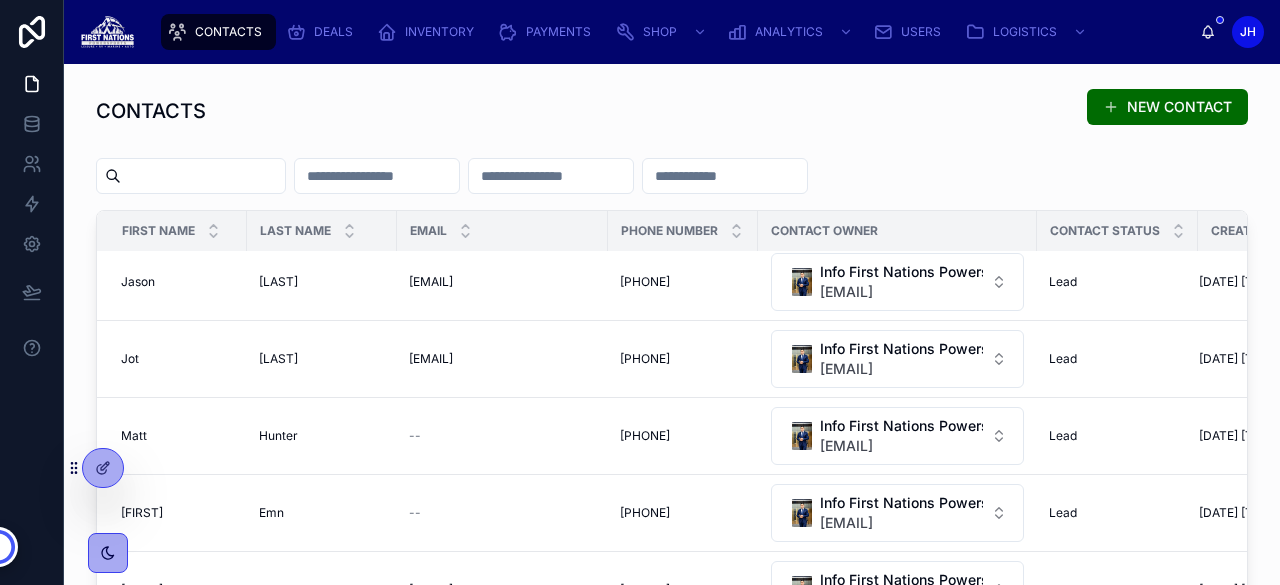 scroll, scrollTop: 0, scrollLeft: 0, axis: both 